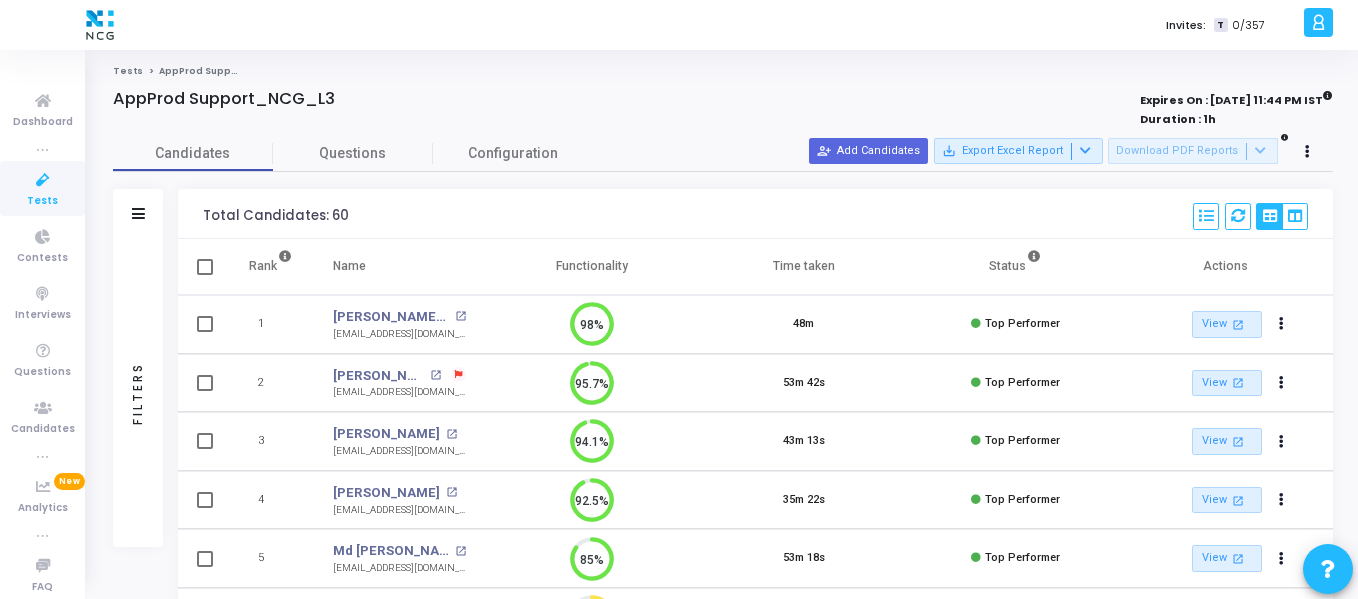 scroll, scrollTop: 0, scrollLeft: 0, axis: both 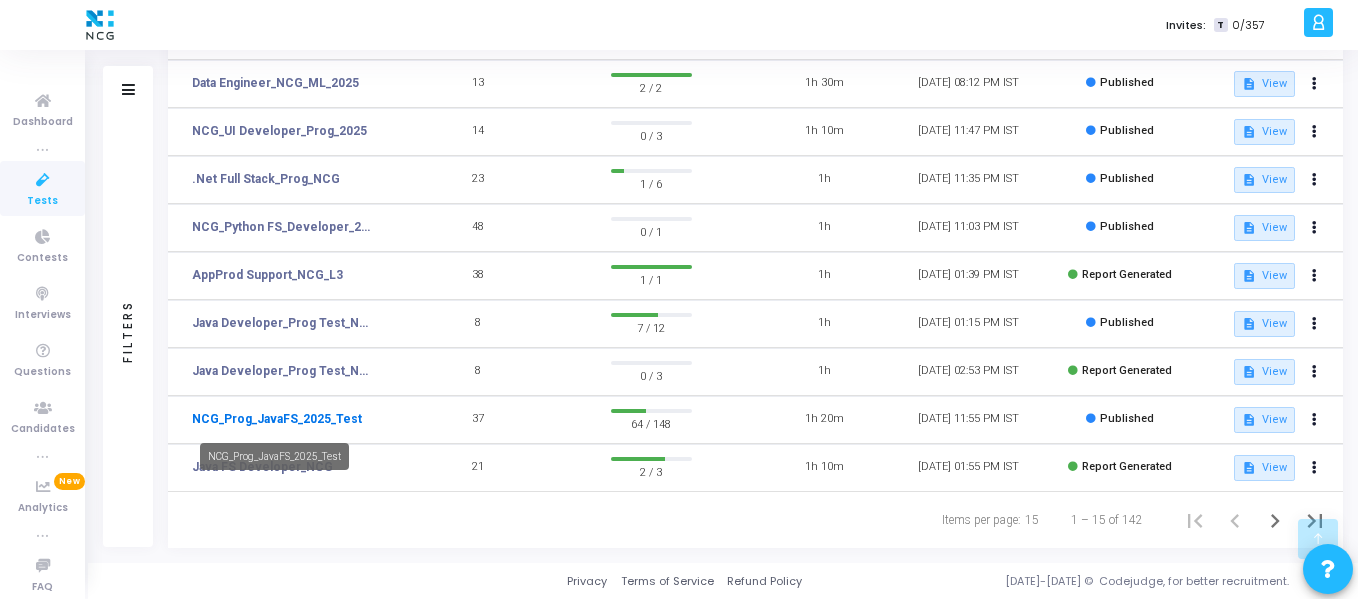 click on "NCG_Prog_JavaFS_2025_Test" 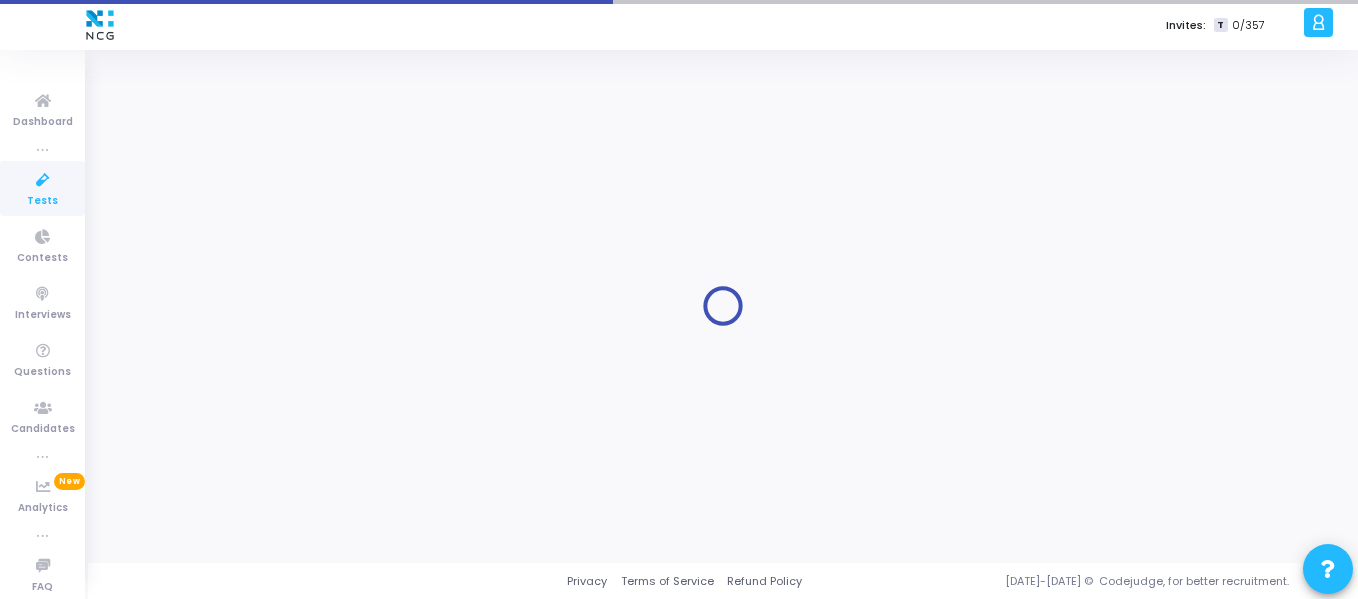 scroll, scrollTop: 0, scrollLeft: 0, axis: both 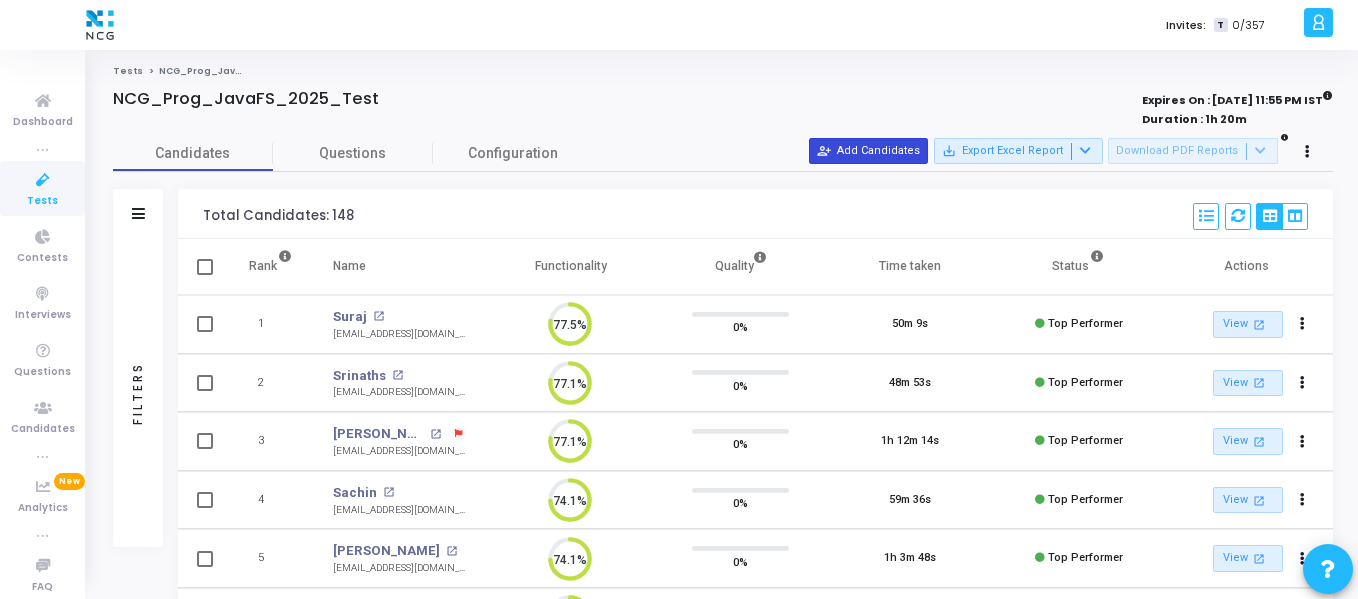click on "person_add_alt  Add Candidates" at bounding box center [868, 151] 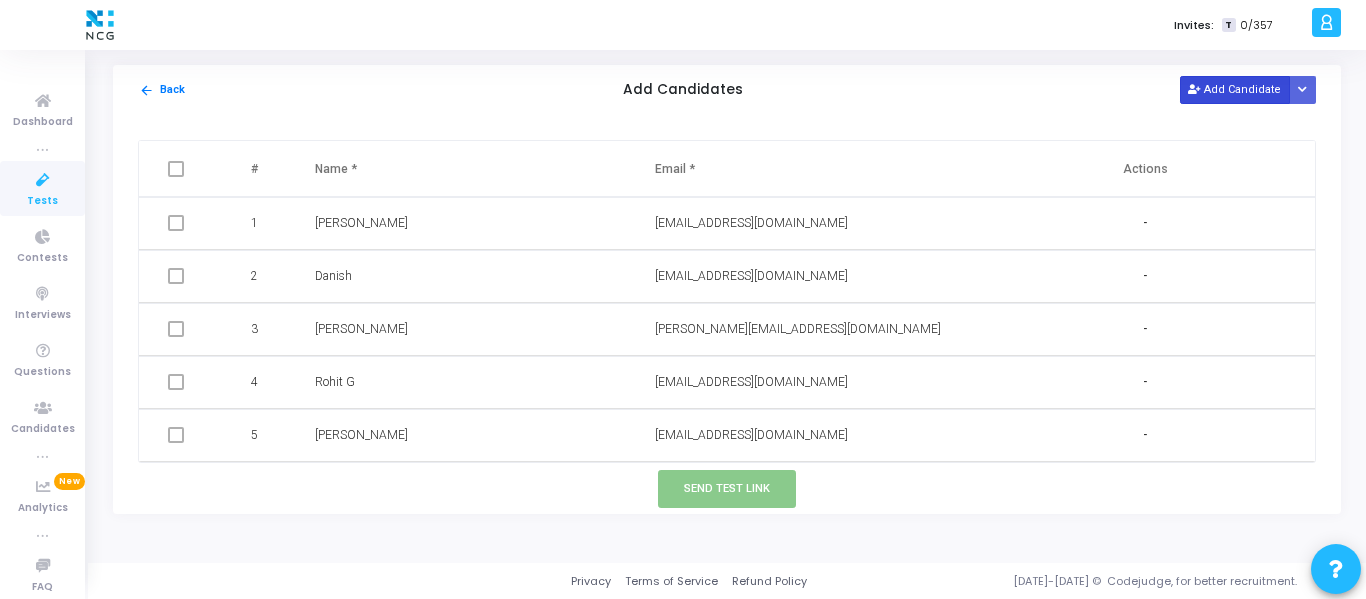 click on "Add Candidate" at bounding box center (1235, 89) 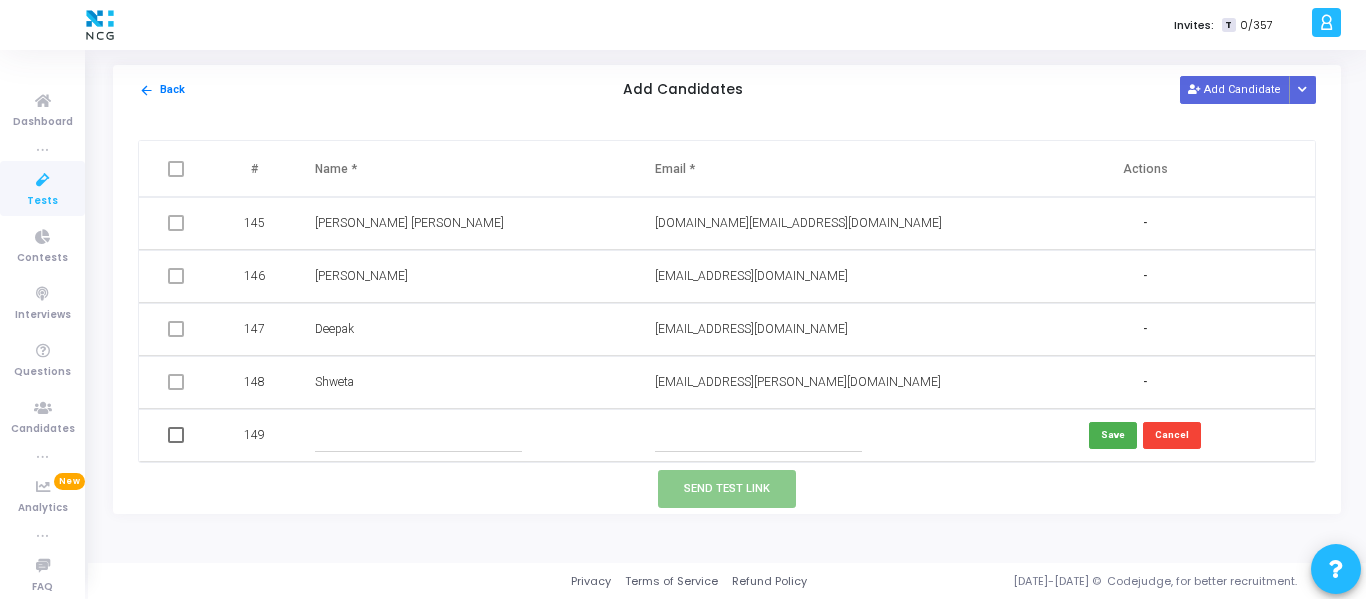 click at bounding box center [758, 435] 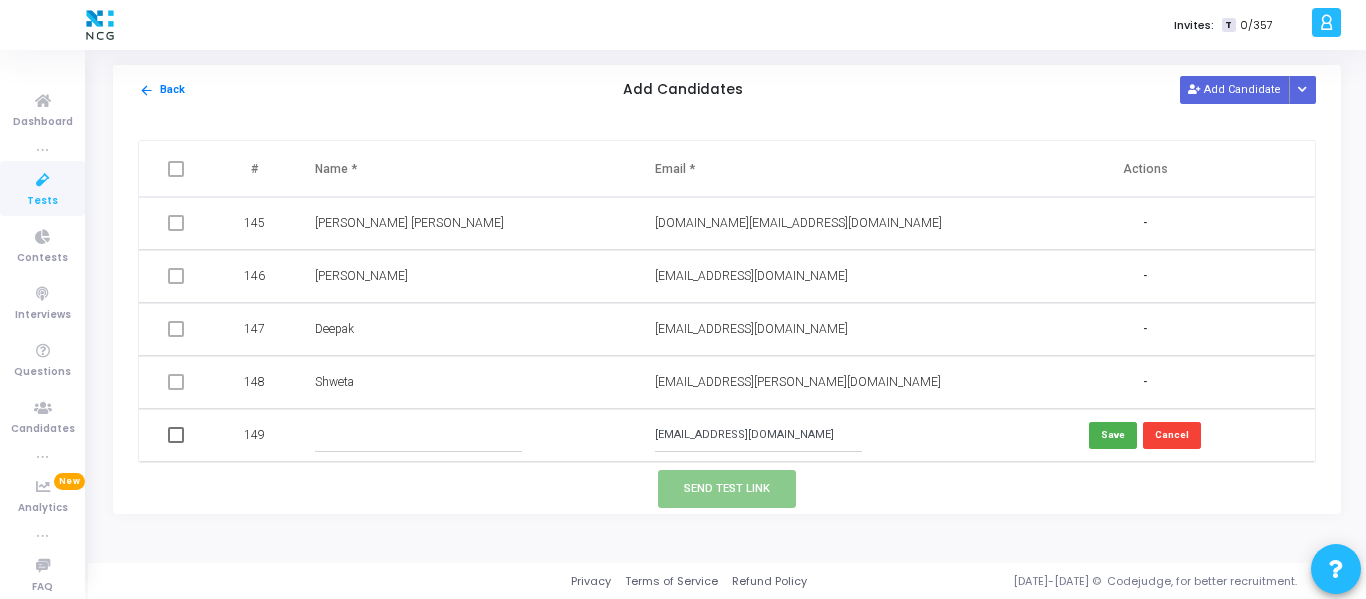 type on "[EMAIL_ADDRESS][DOMAIN_NAME]" 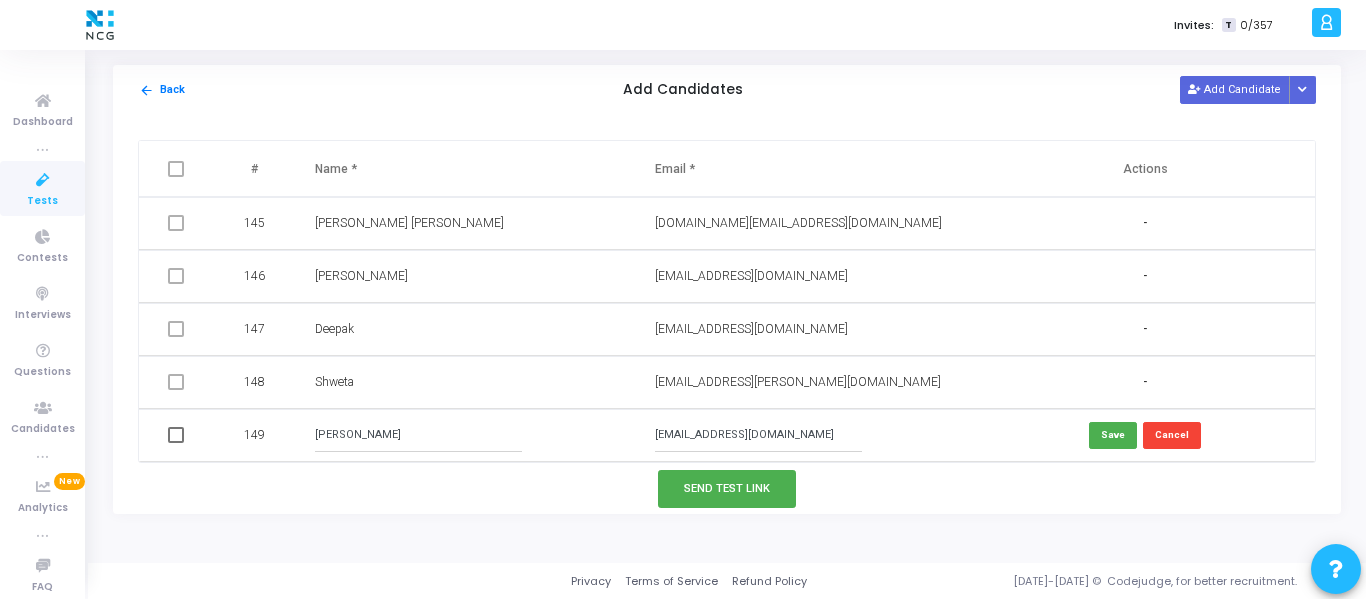 type on "[PERSON_NAME]" 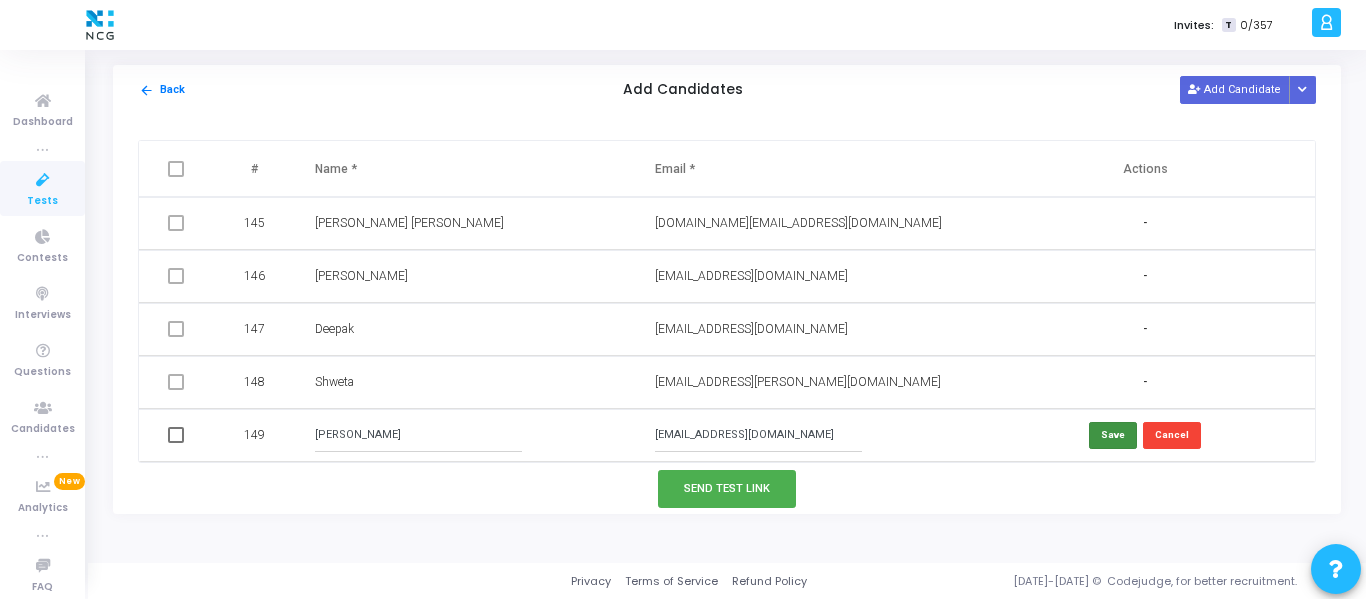 click on "Save" at bounding box center [1113, 435] 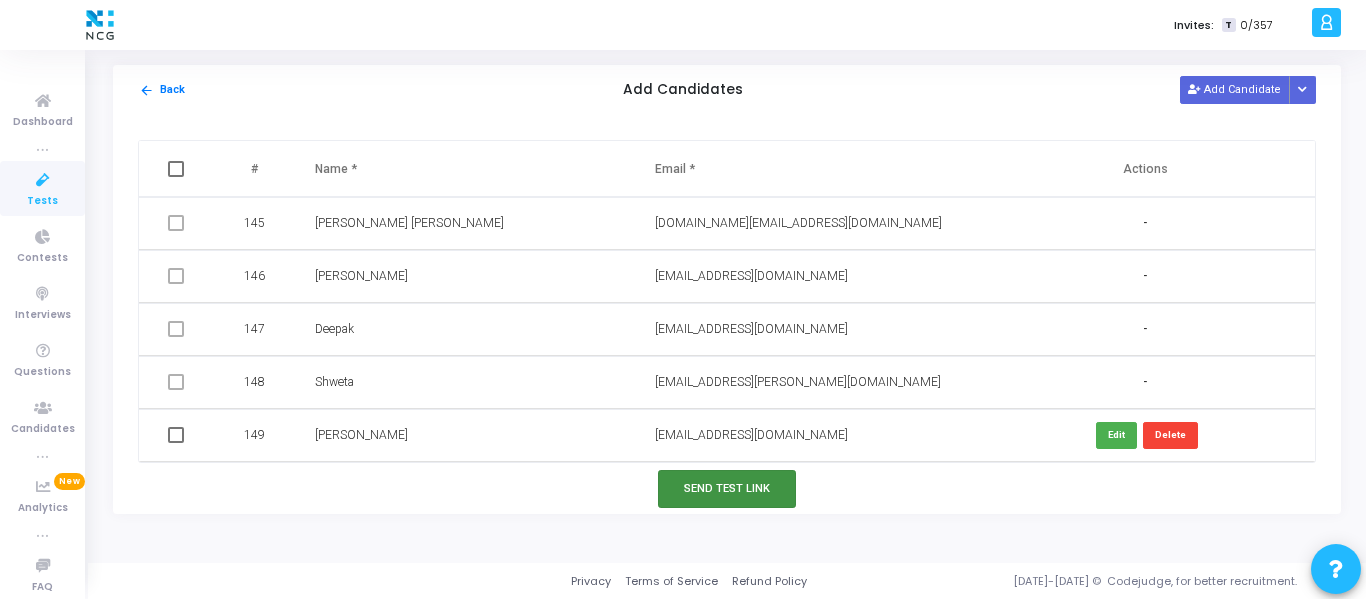 click on "Send Test Link" at bounding box center [727, 488] 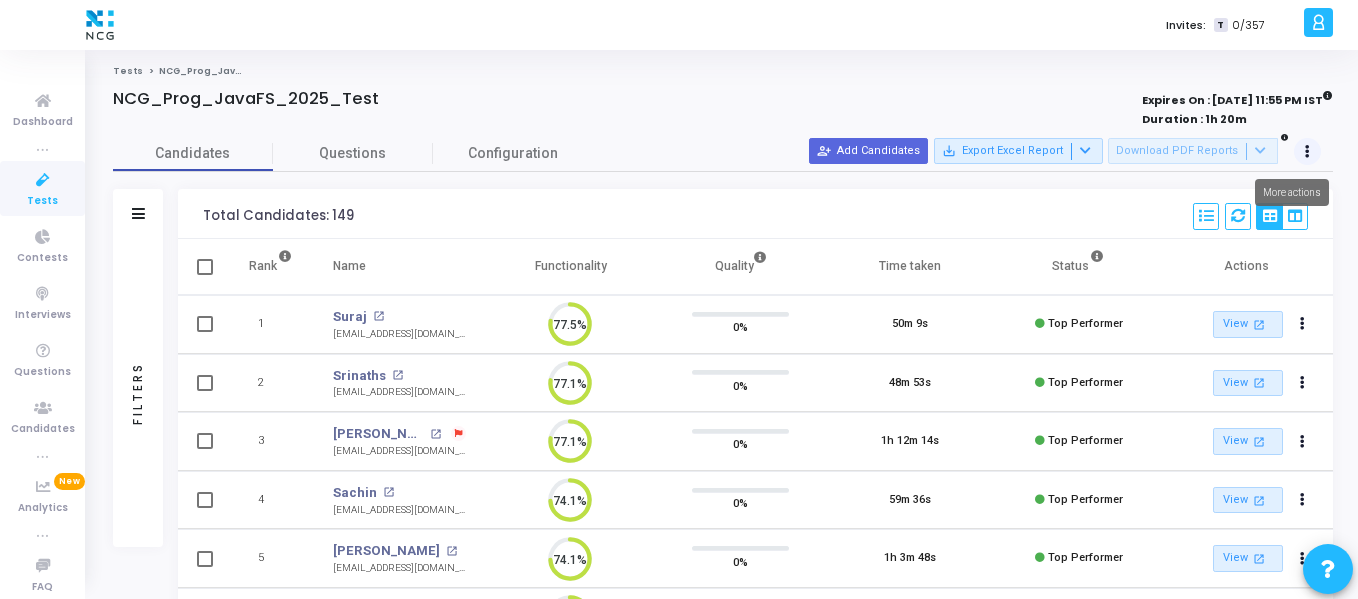 click at bounding box center [1308, 152] 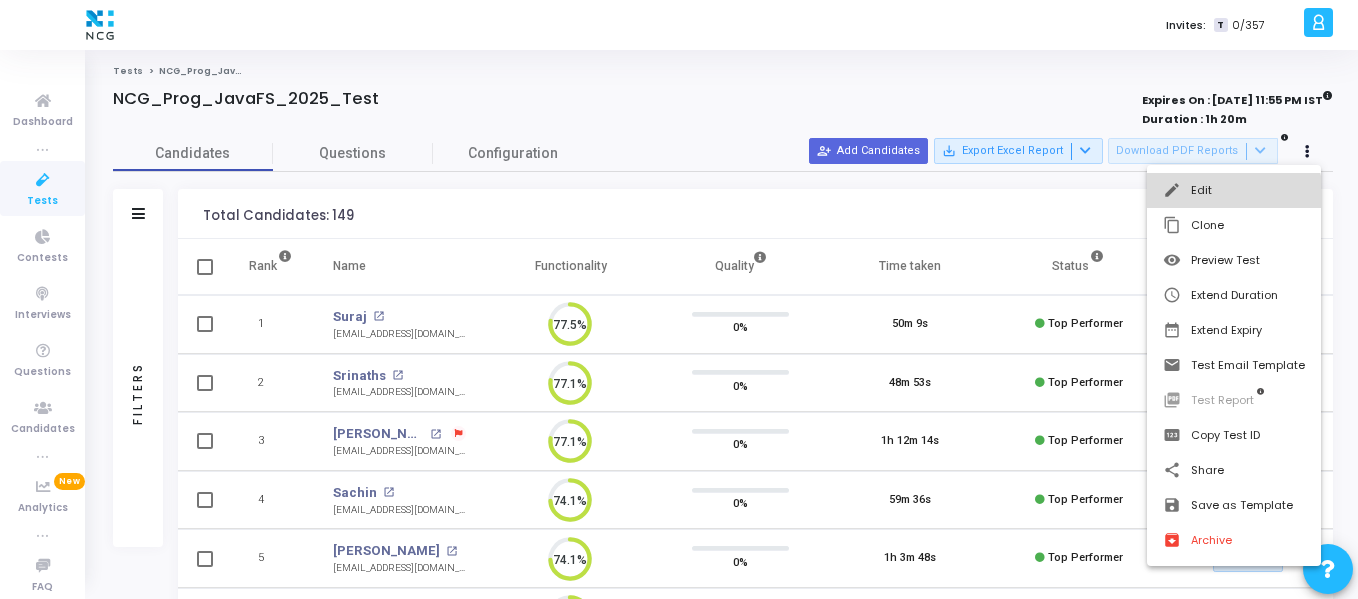 click on "edit  Edit" at bounding box center [1234, 190] 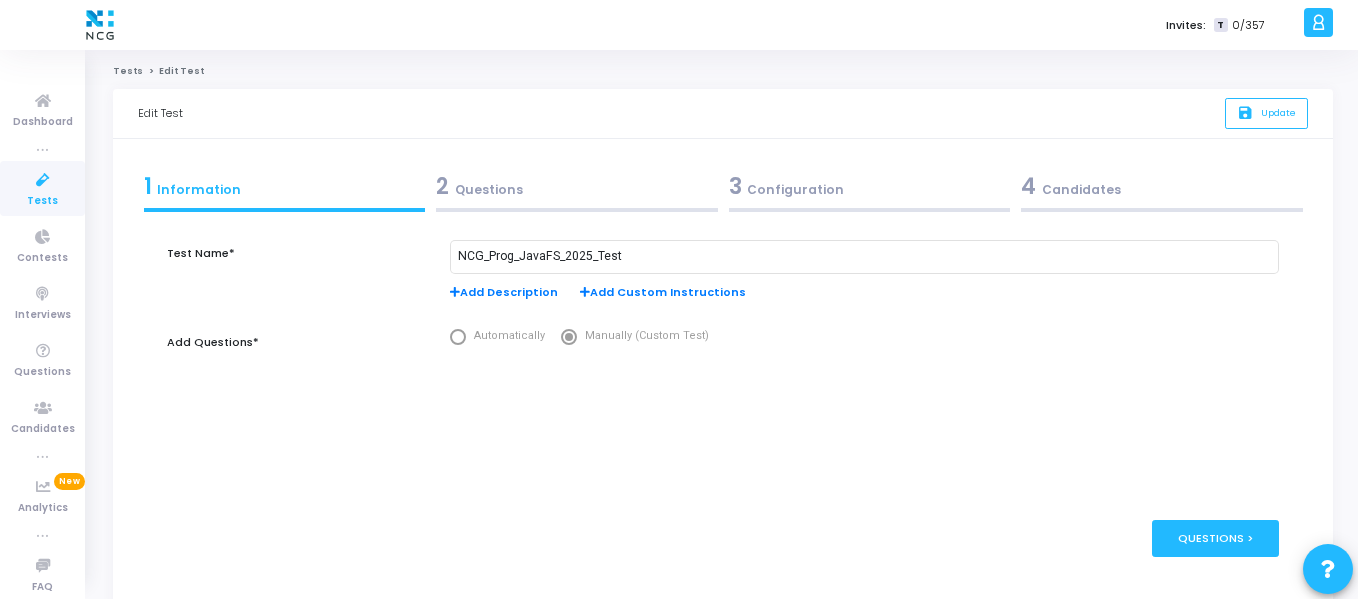 click on "2  Questions" at bounding box center [577, 186] 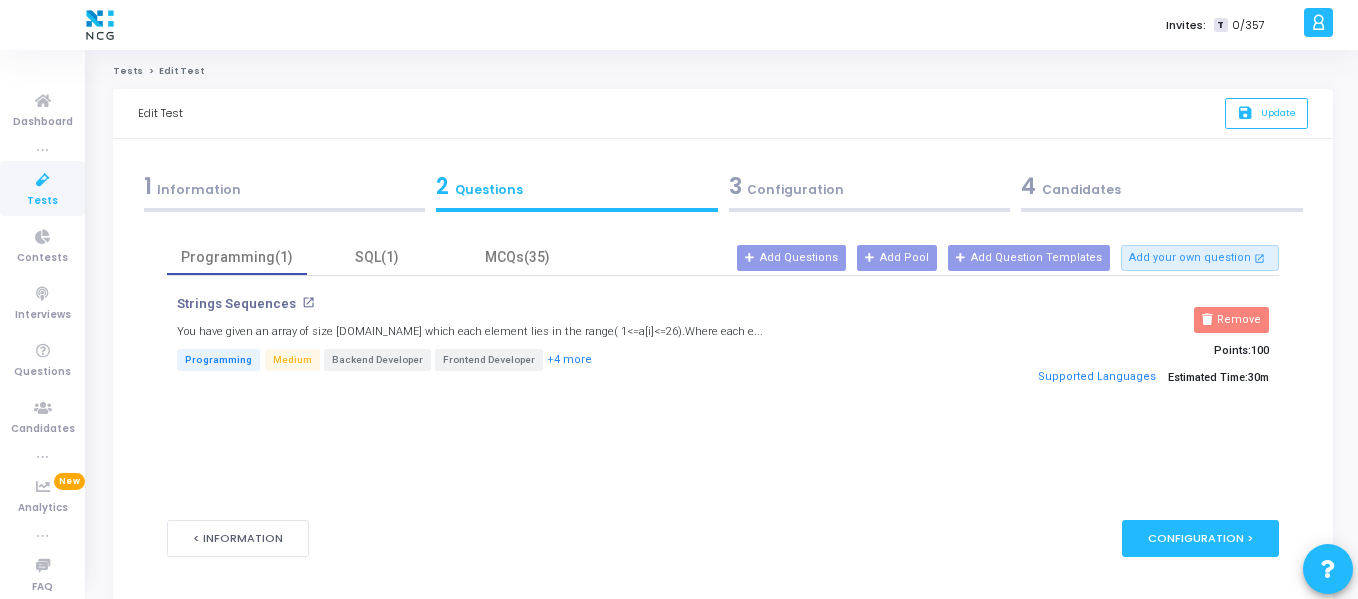 click on "3  Configuration" at bounding box center [870, 186] 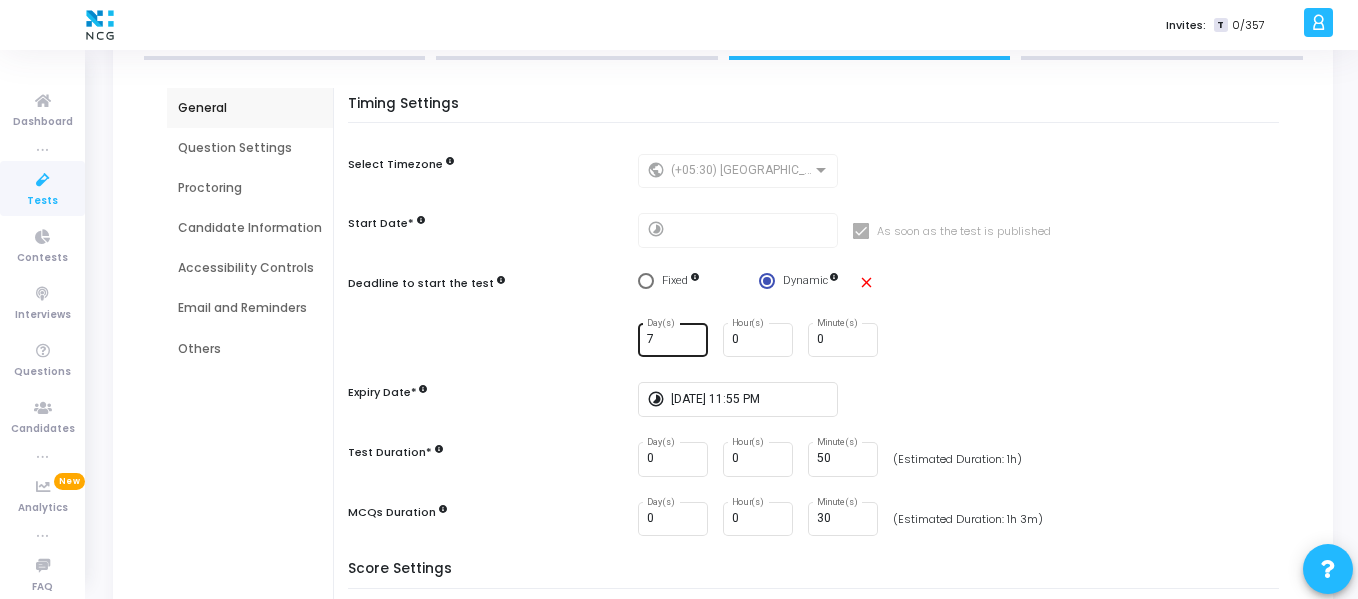 click on "7" at bounding box center (674, 340) 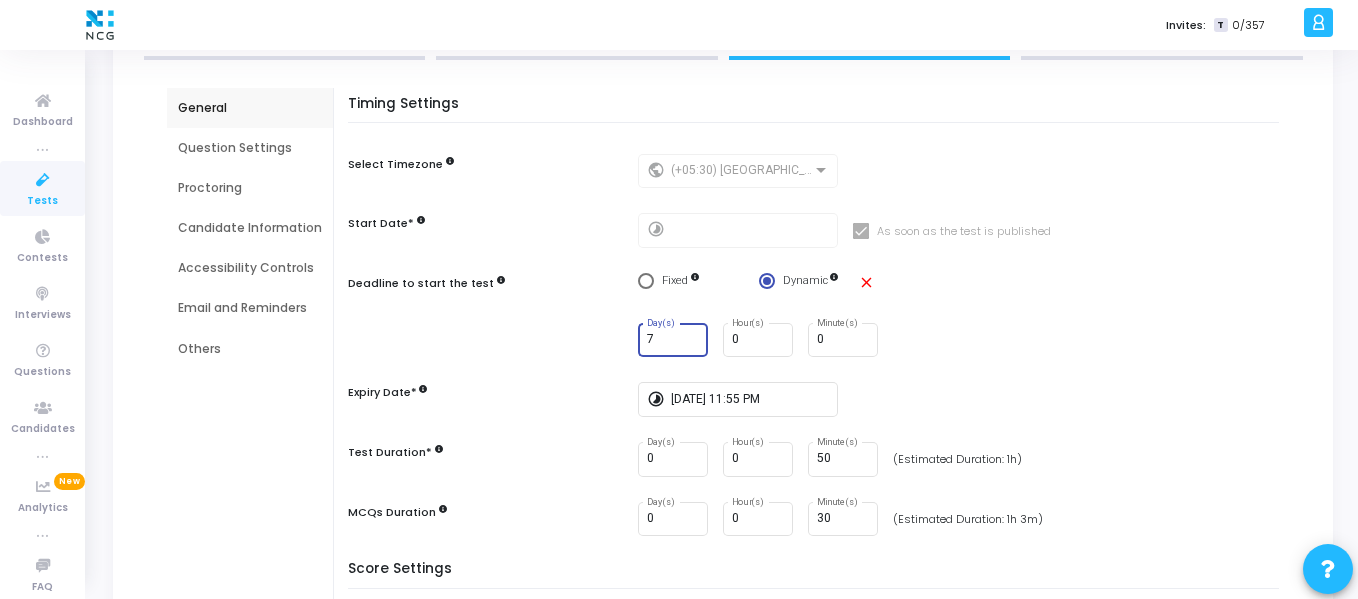 click on "7" at bounding box center (674, 340) 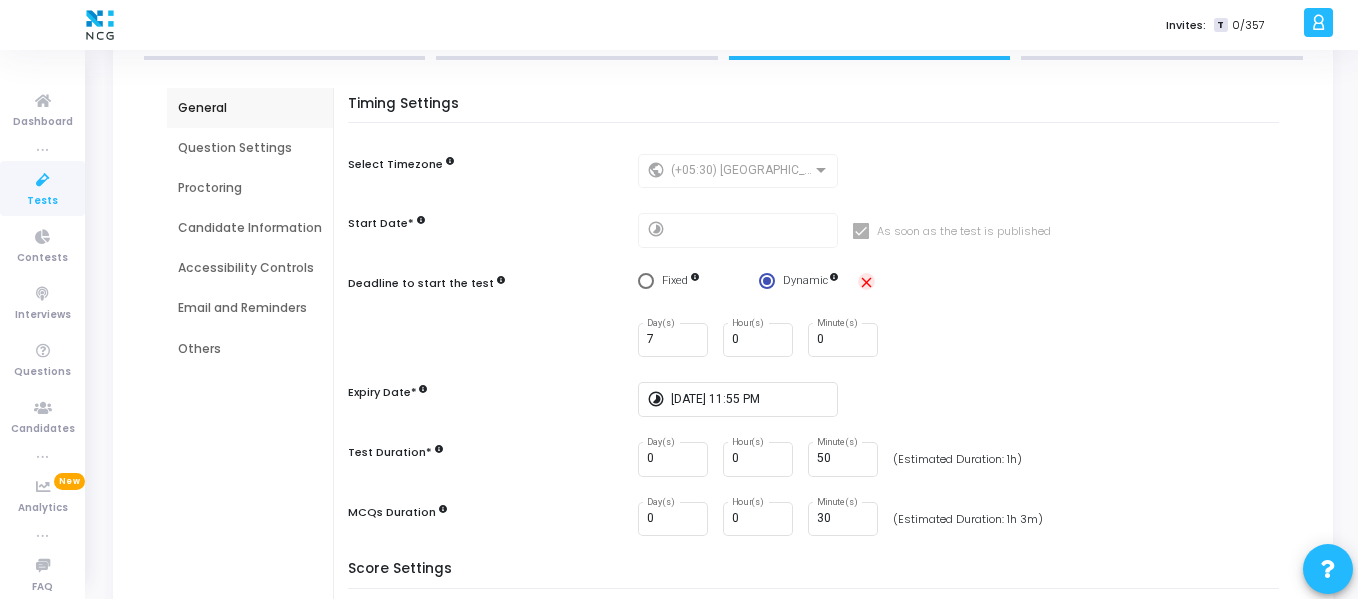 click on "close" at bounding box center [866, 282] 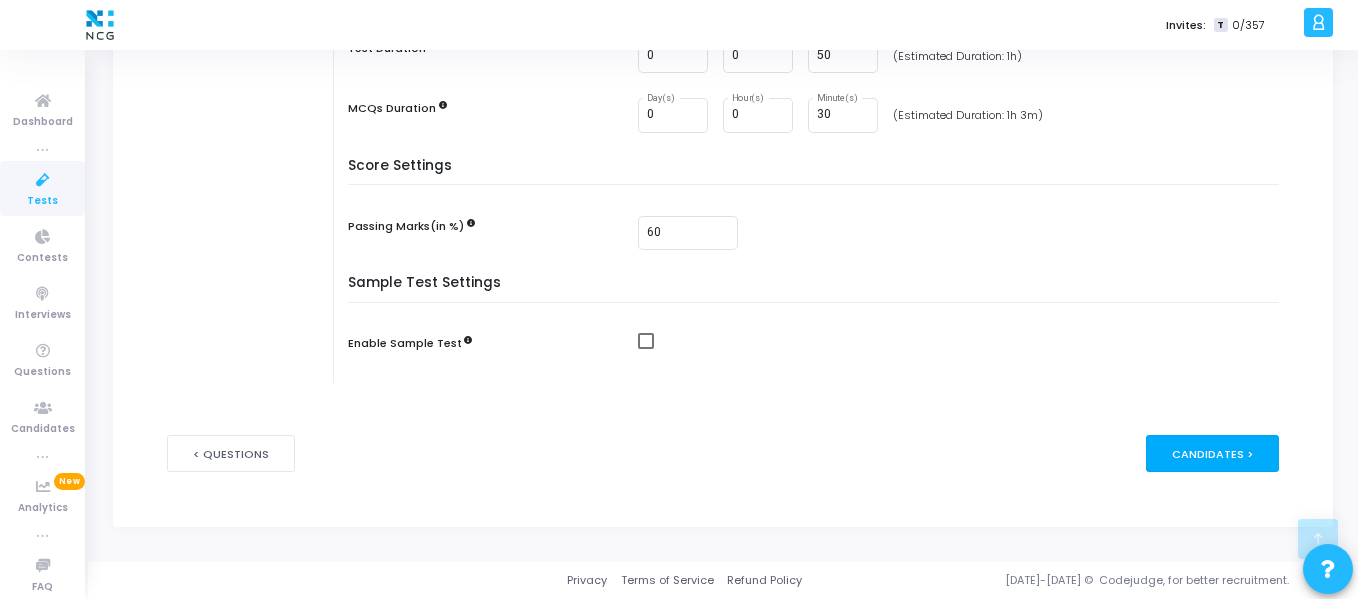 click on "Candidates >" at bounding box center [1212, 453] 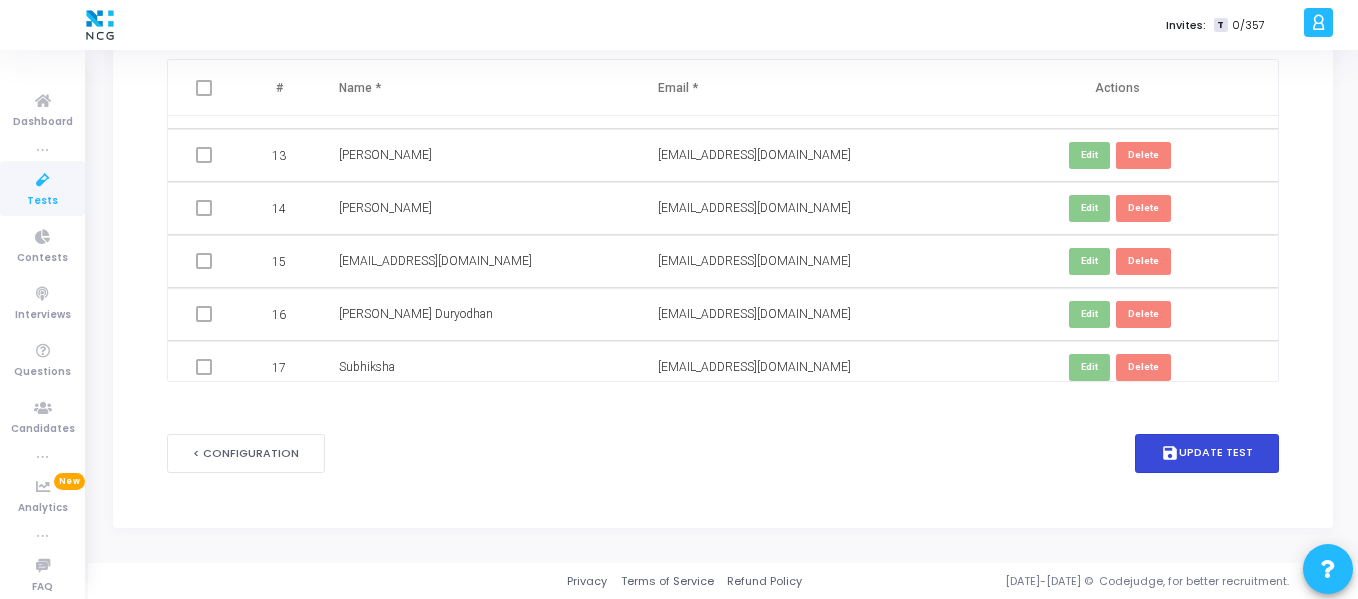 click on "save  Update Test" at bounding box center (1207, 453) 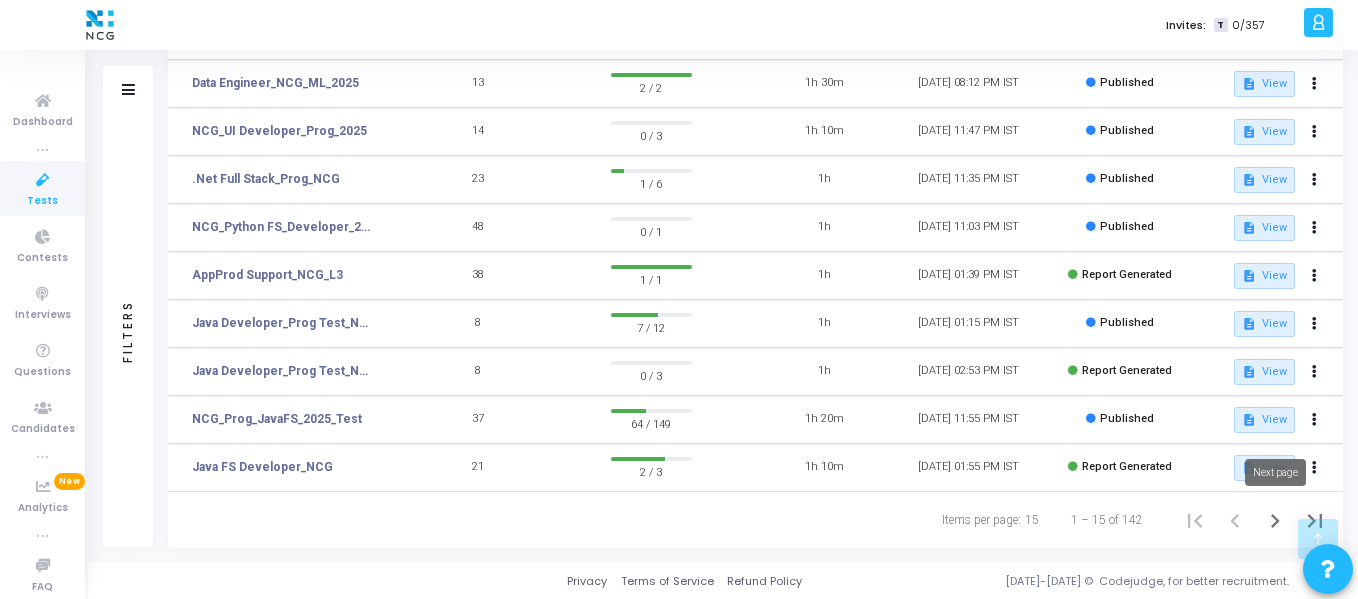 click 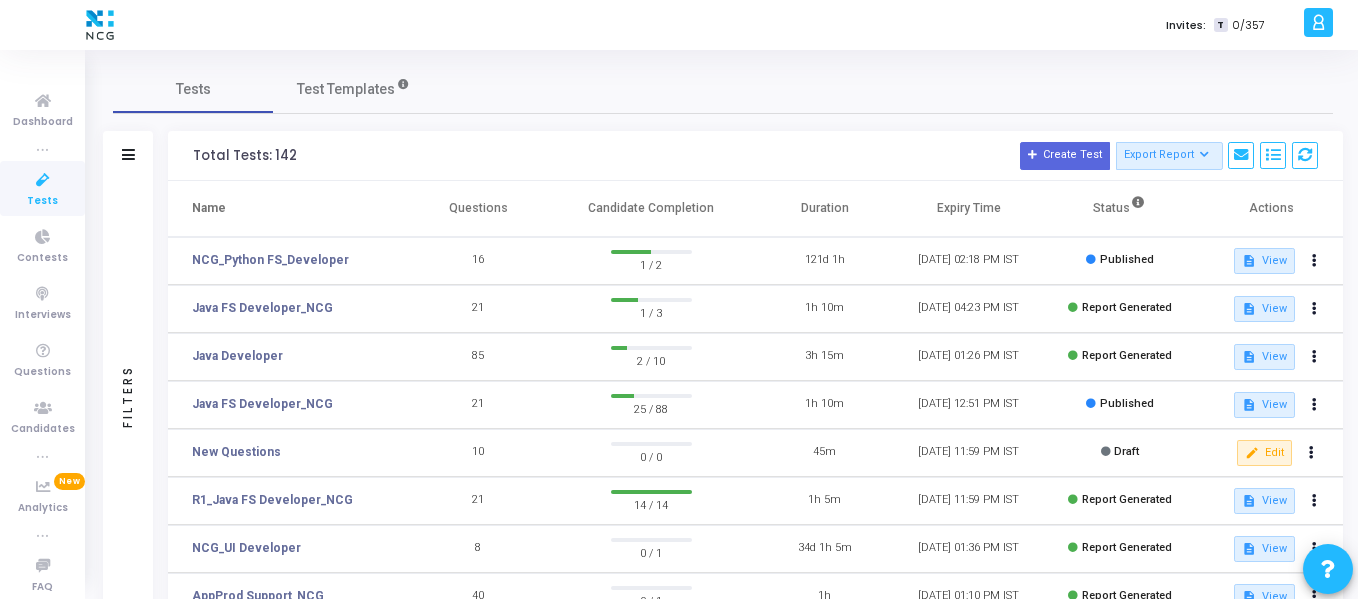 click on "Filters" 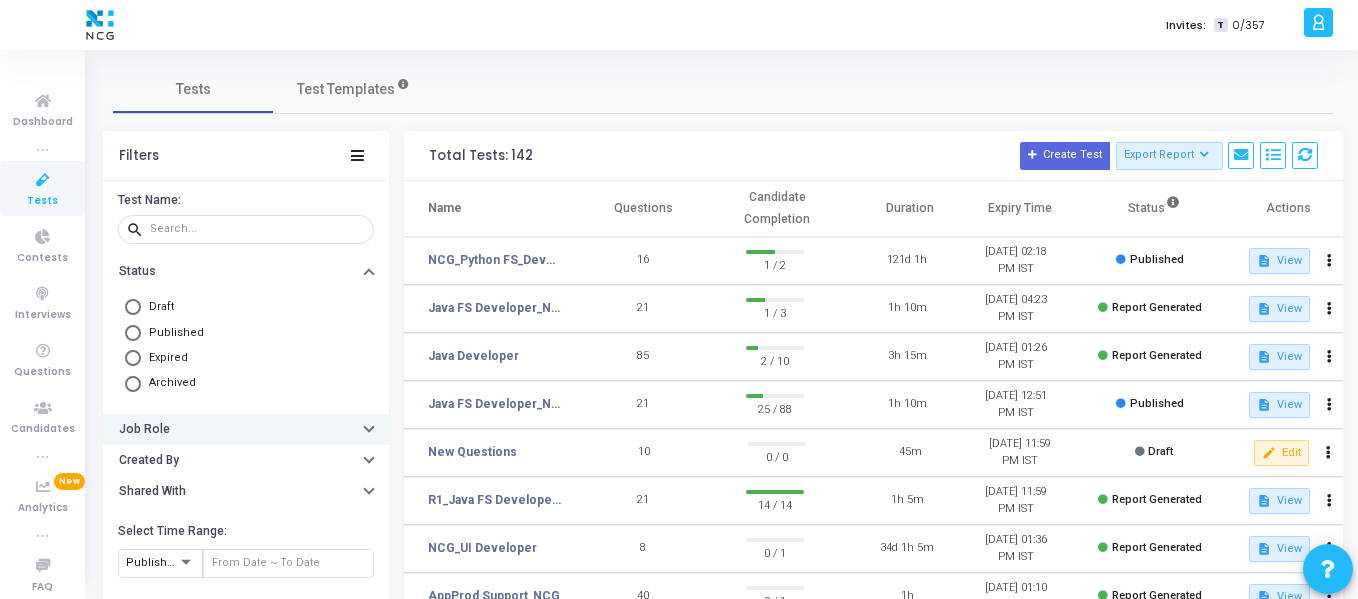 click on "Job Role" at bounding box center [246, 429] 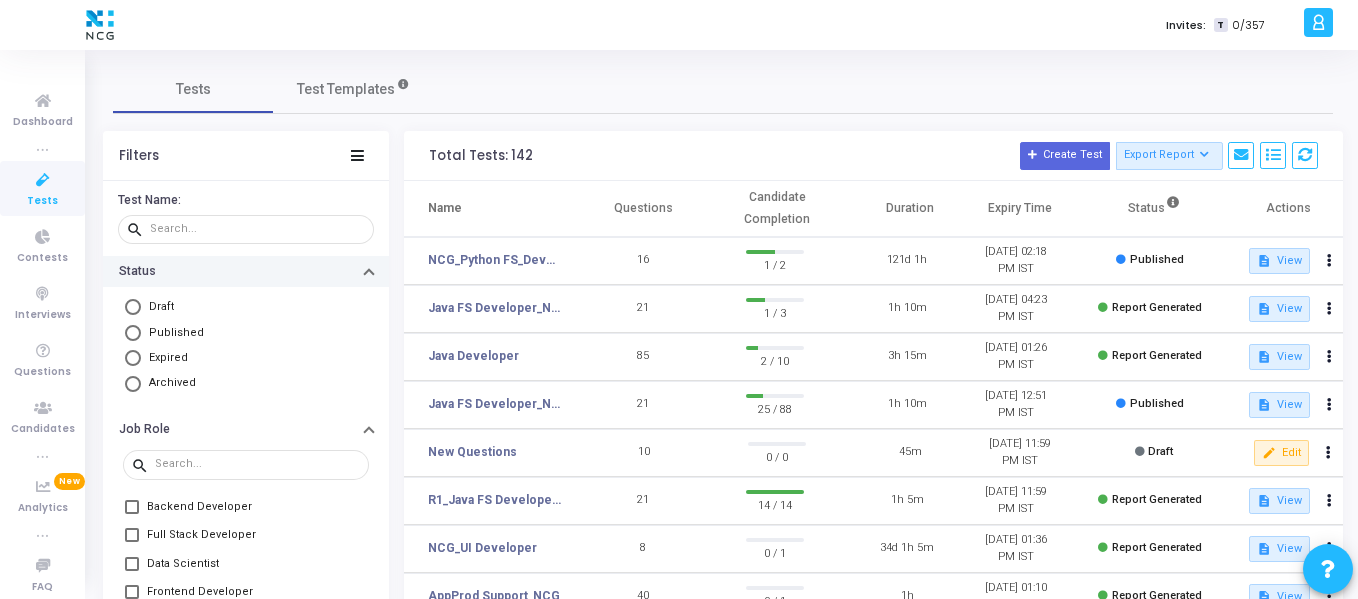 click on "Status" at bounding box center (246, 271) 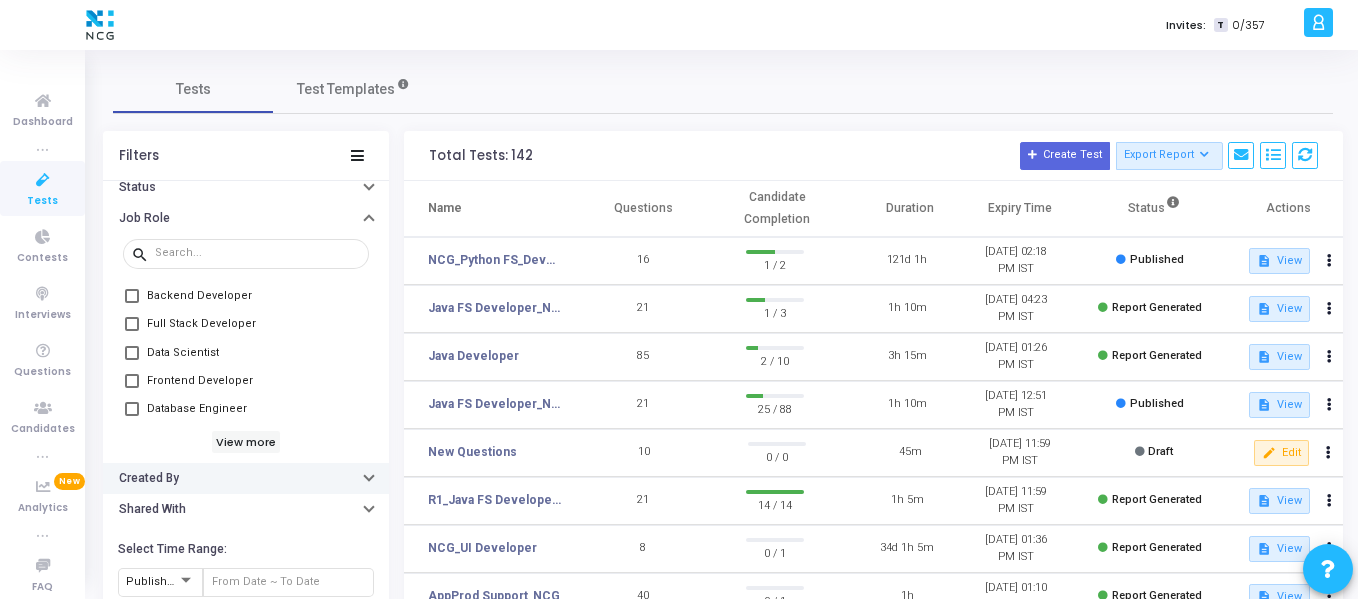 click on "Created By" at bounding box center (149, 478) 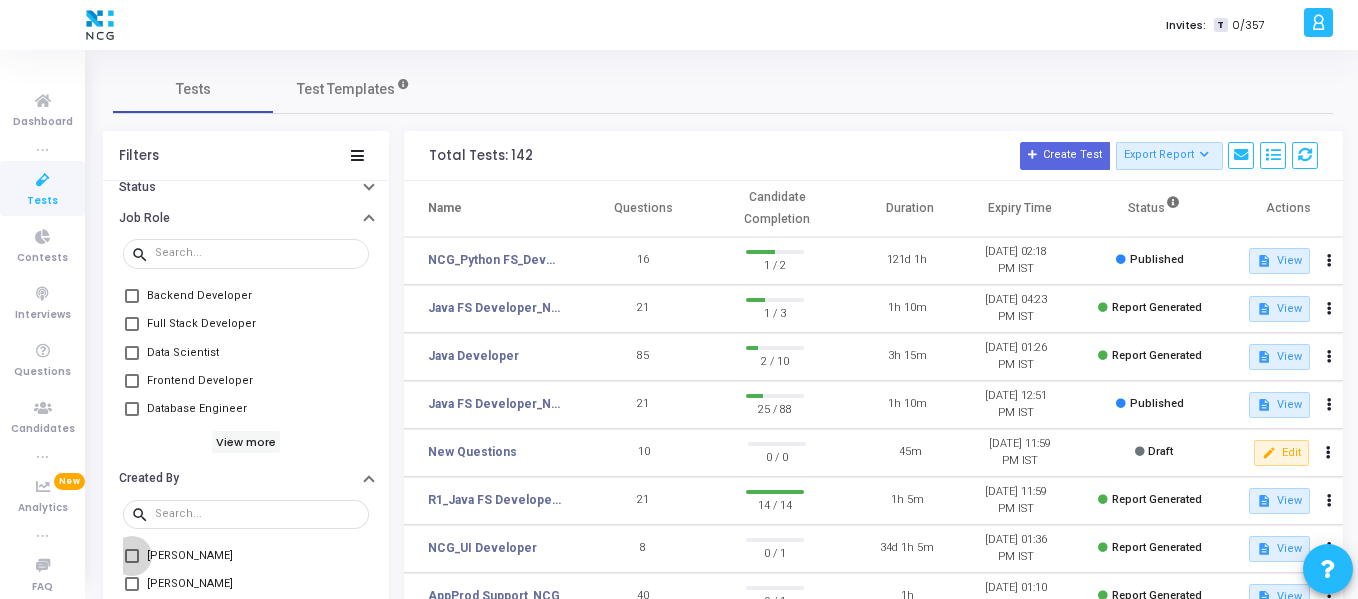 click on "[PERSON_NAME]" at bounding box center [190, 556] 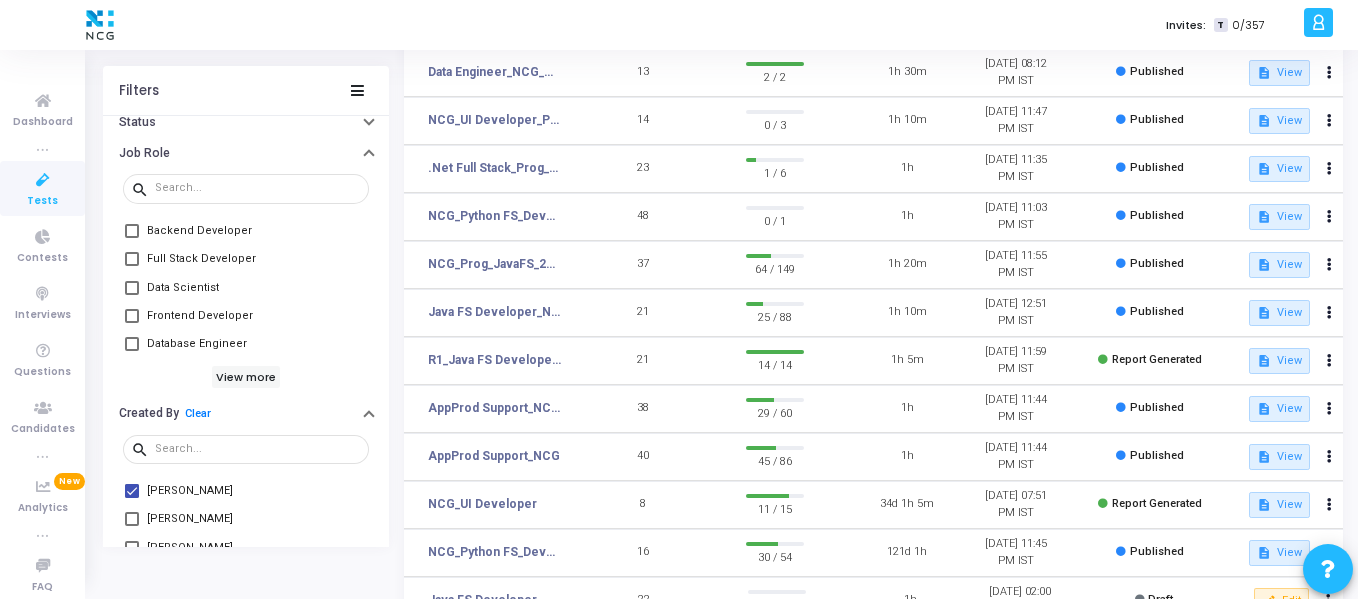 scroll, scrollTop: 237, scrollLeft: 0, axis: vertical 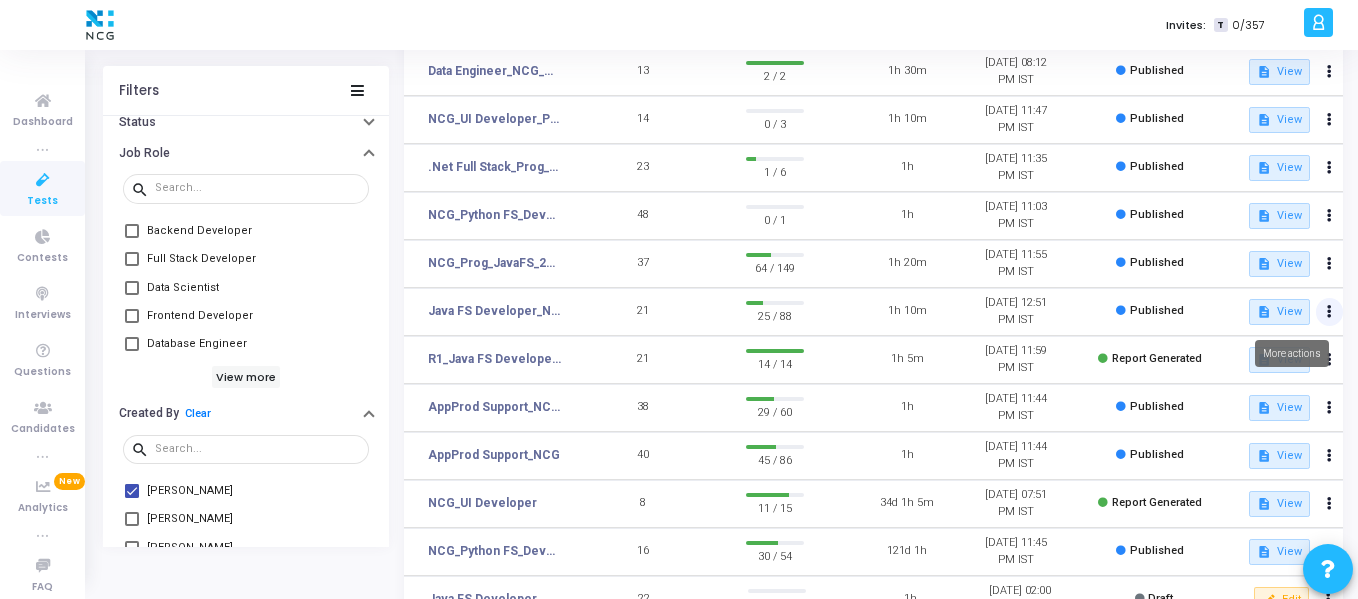 click 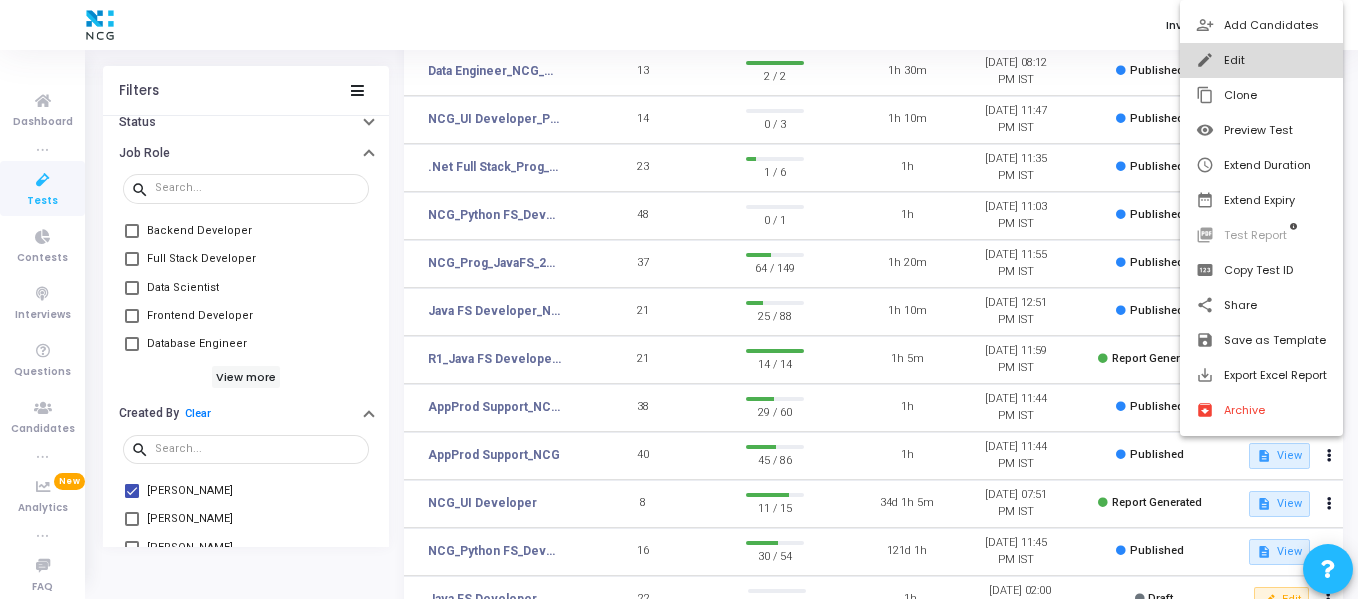 click on "edit  Edit" at bounding box center [1261, 60] 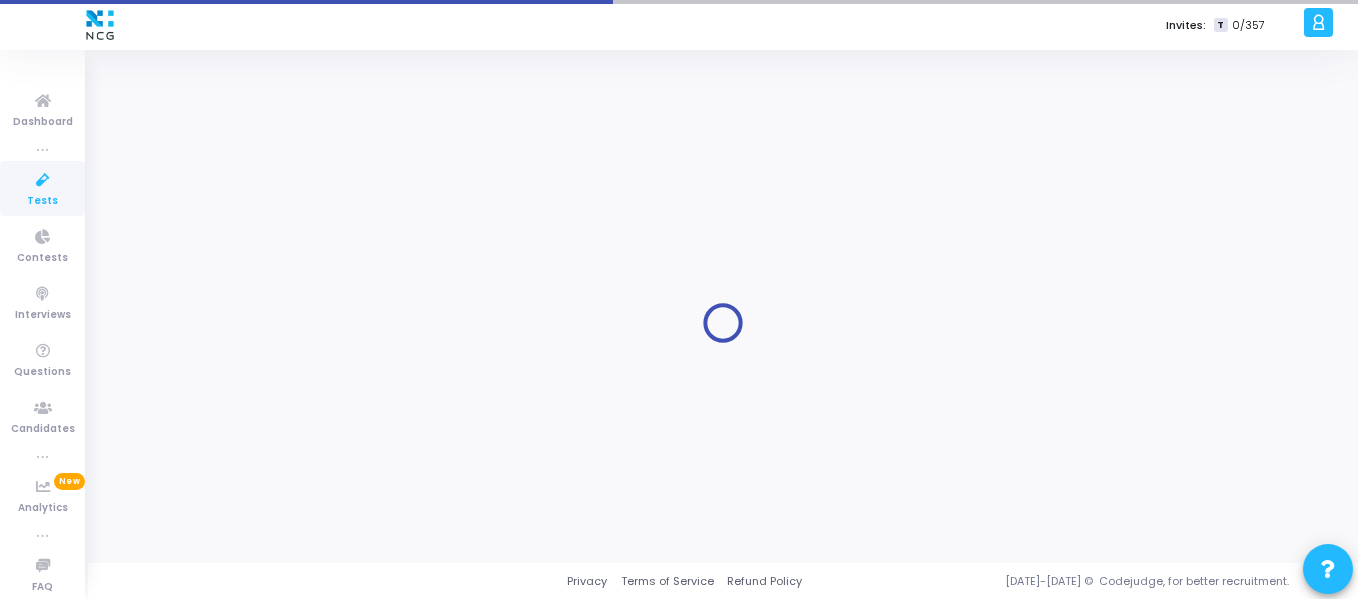 scroll, scrollTop: 0, scrollLeft: 0, axis: both 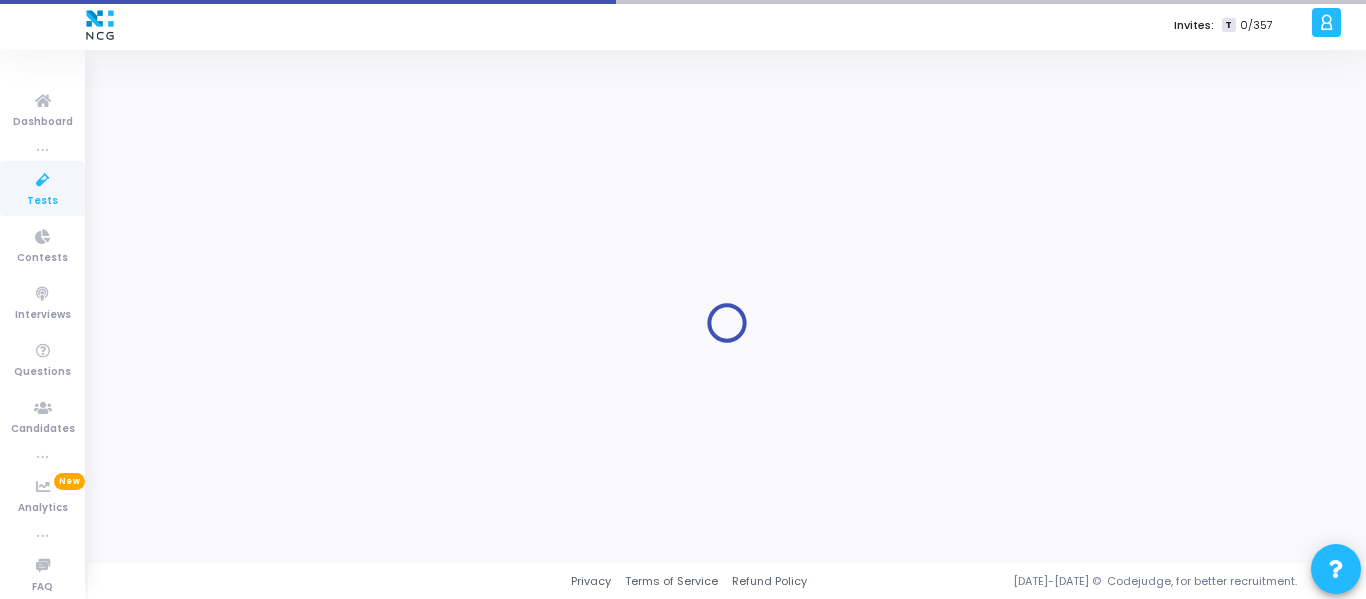 type on "Java FS Developer_NCG" 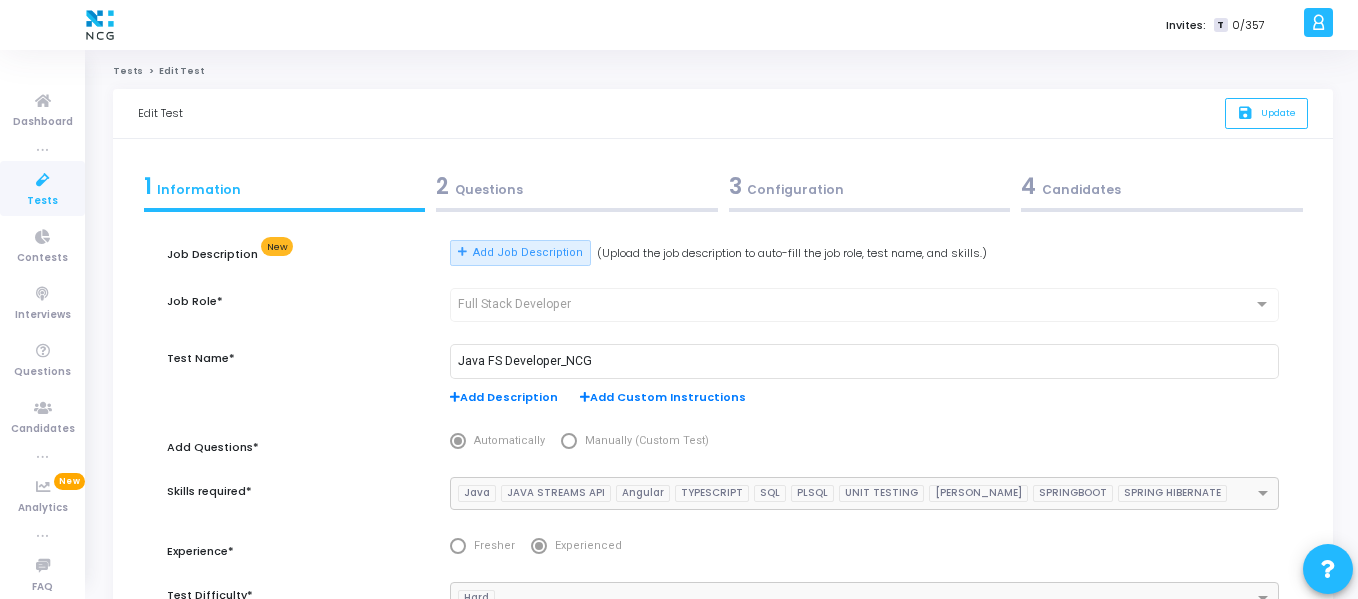 click on "2  Questions" at bounding box center [577, 186] 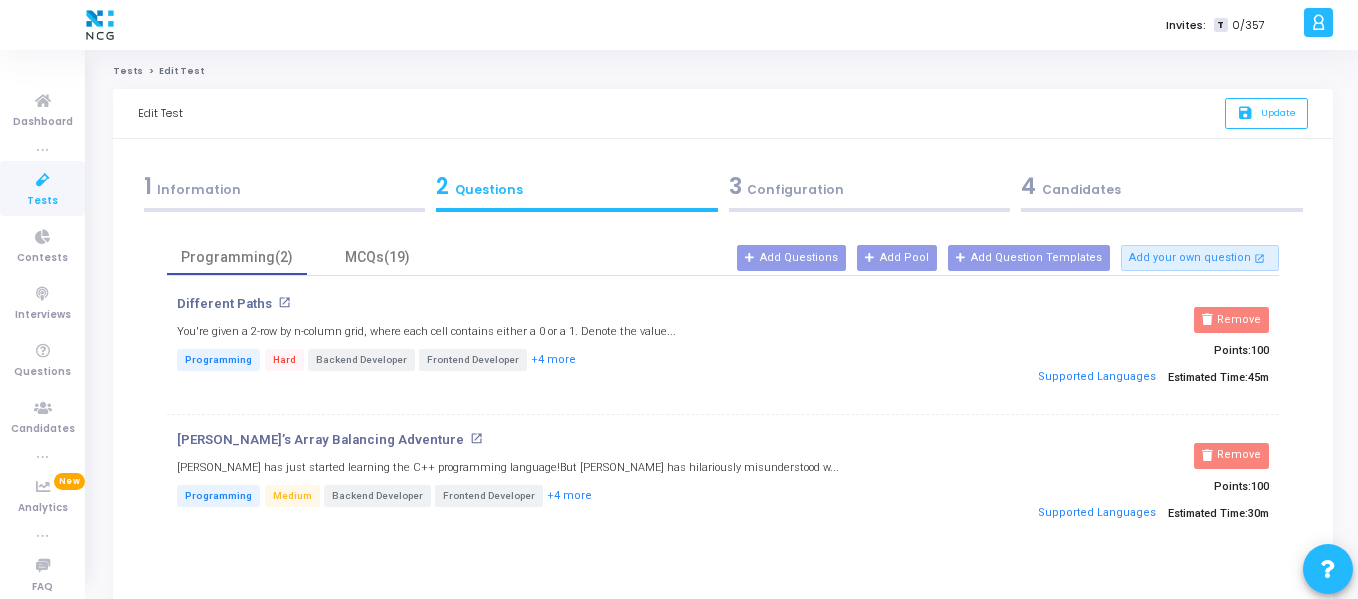 click on "3  Configuration" at bounding box center [869, 191] 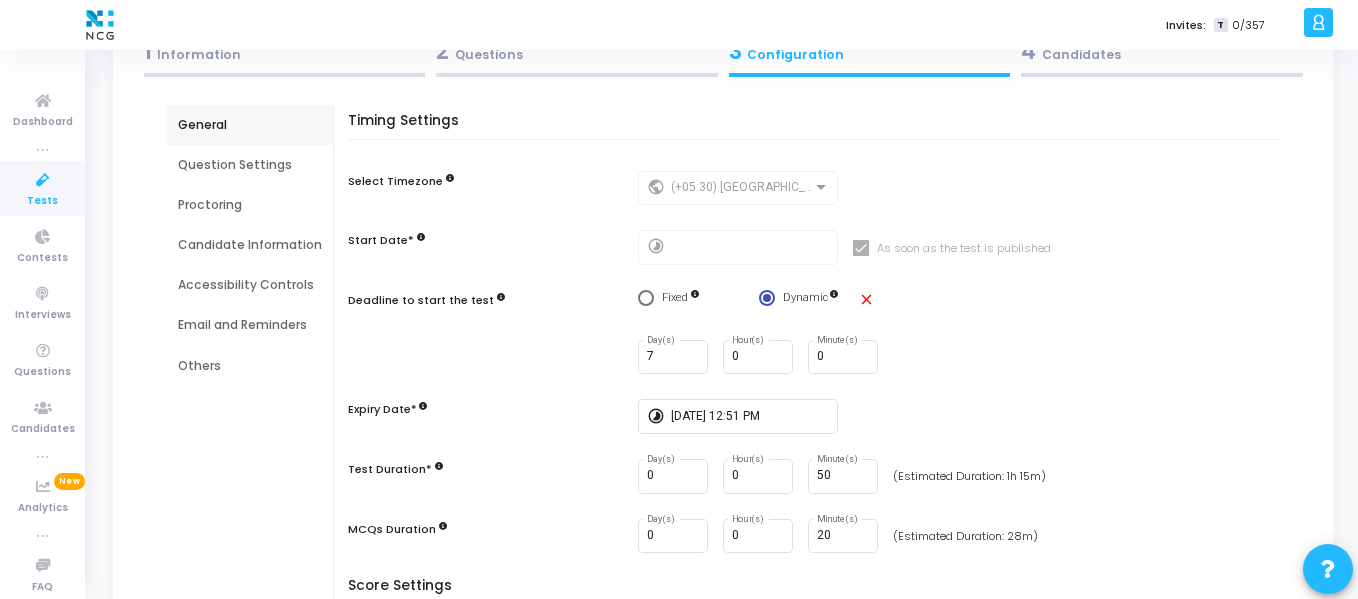 scroll, scrollTop: 149, scrollLeft: 0, axis: vertical 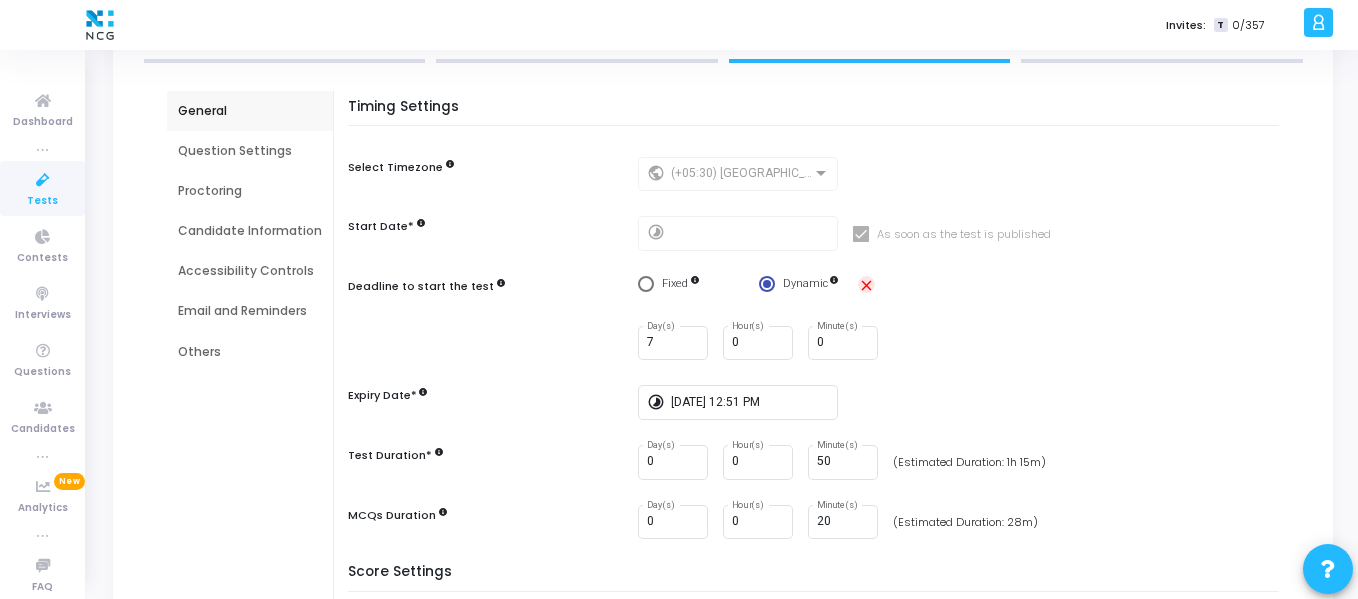 click on "close" at bounding box center (866, 285) 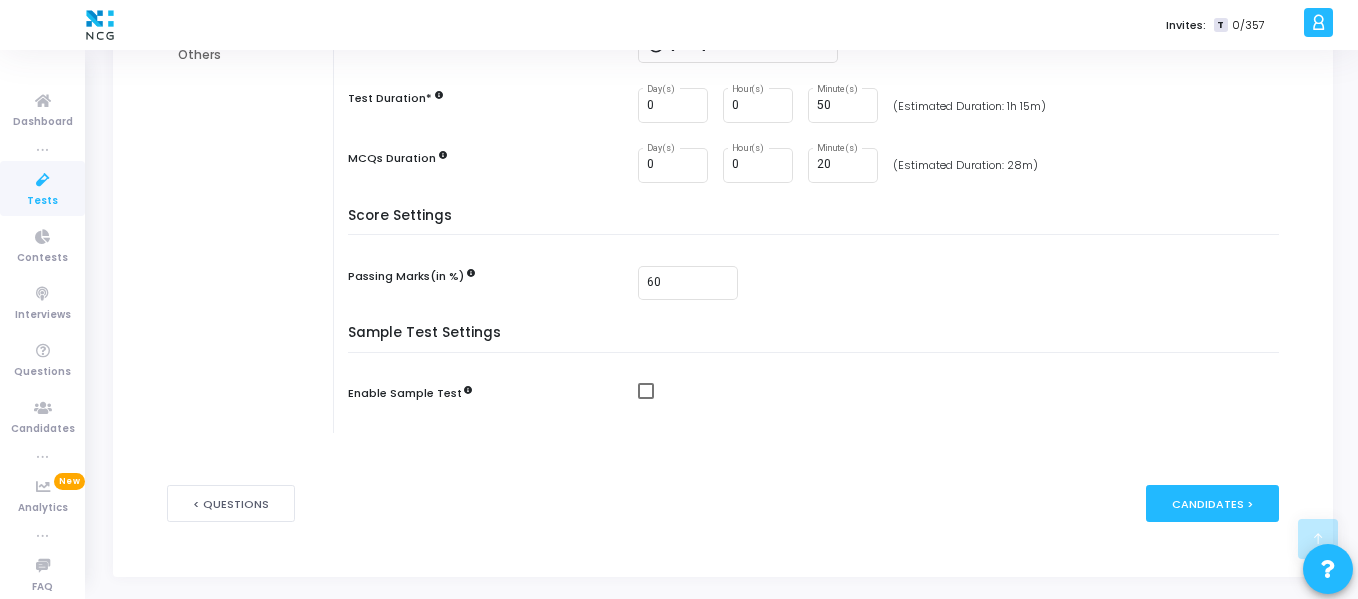 scroll, scrollTop: 496, scrollLeft: 0, axis: vertical 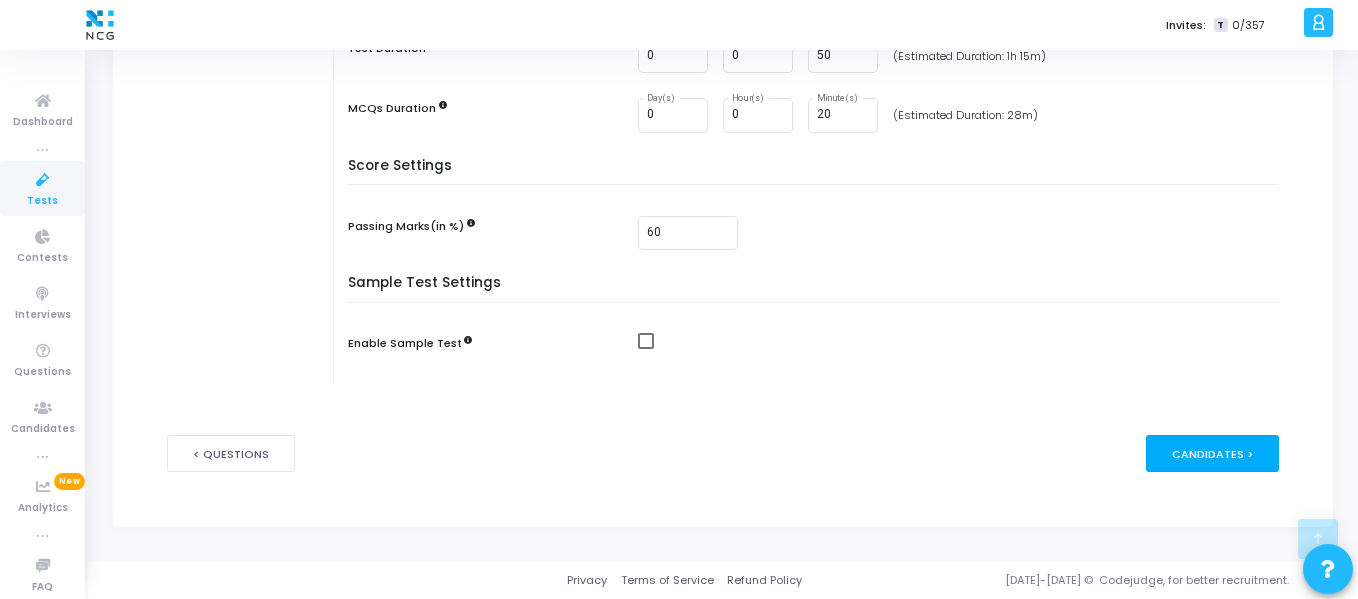 click on "Candidates >" at bounding box center [1212, 453] 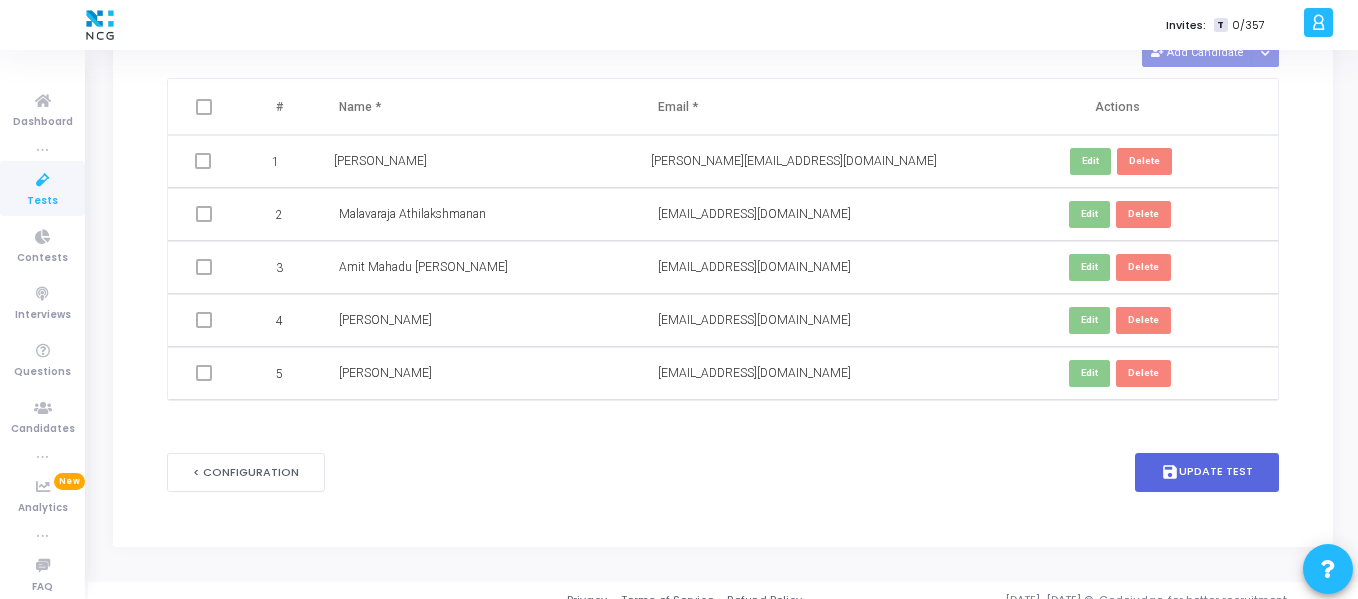scroll, scrollTop: 219, scrollLeft: 0, axis: vertical 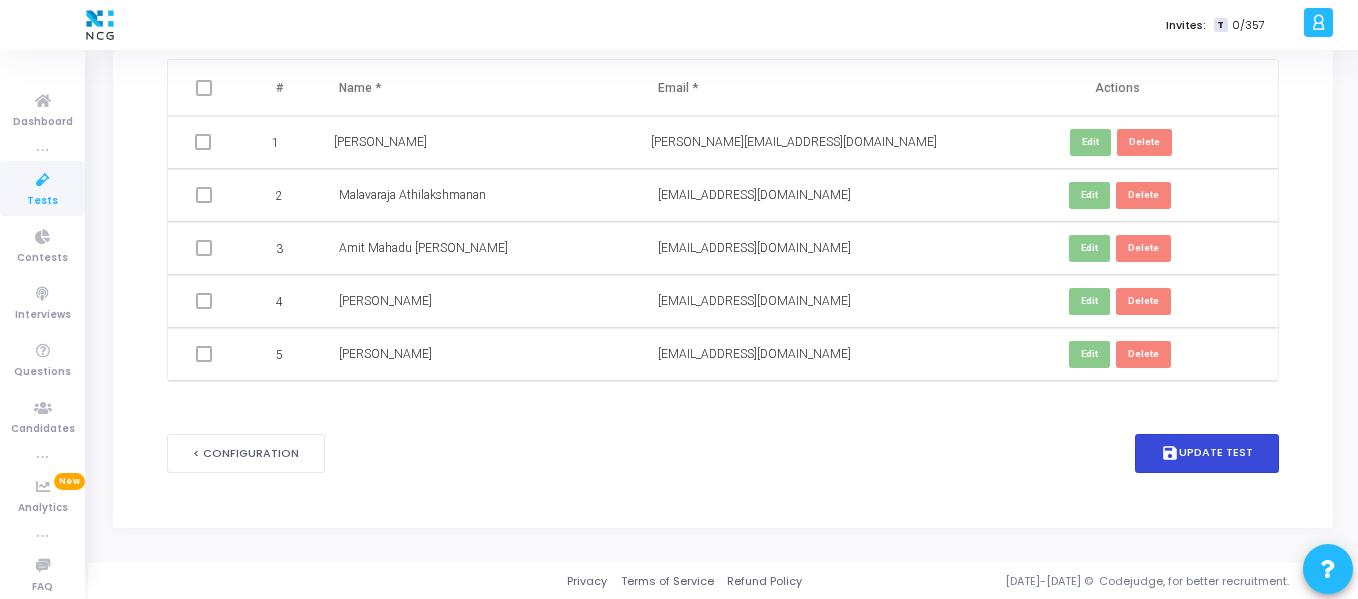 click on "save  Update Test" at bounding box center [1207, 453] 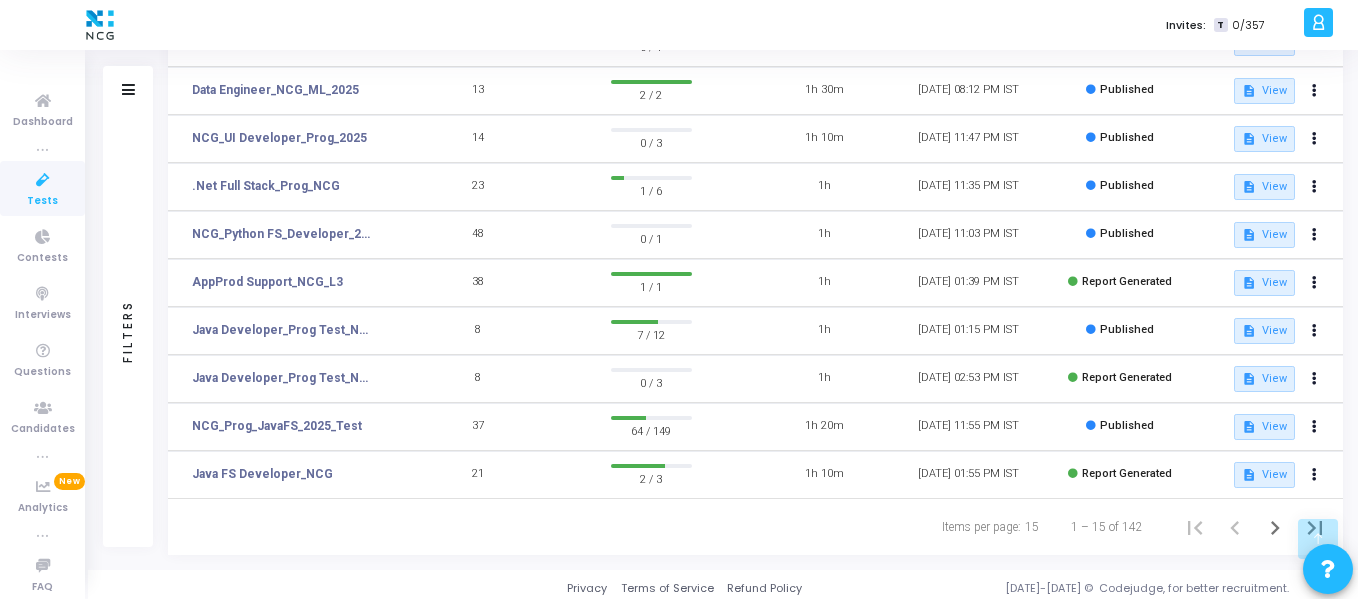 scroll, scrollTop: 465, scrollLeft: 0, axis: vertical 